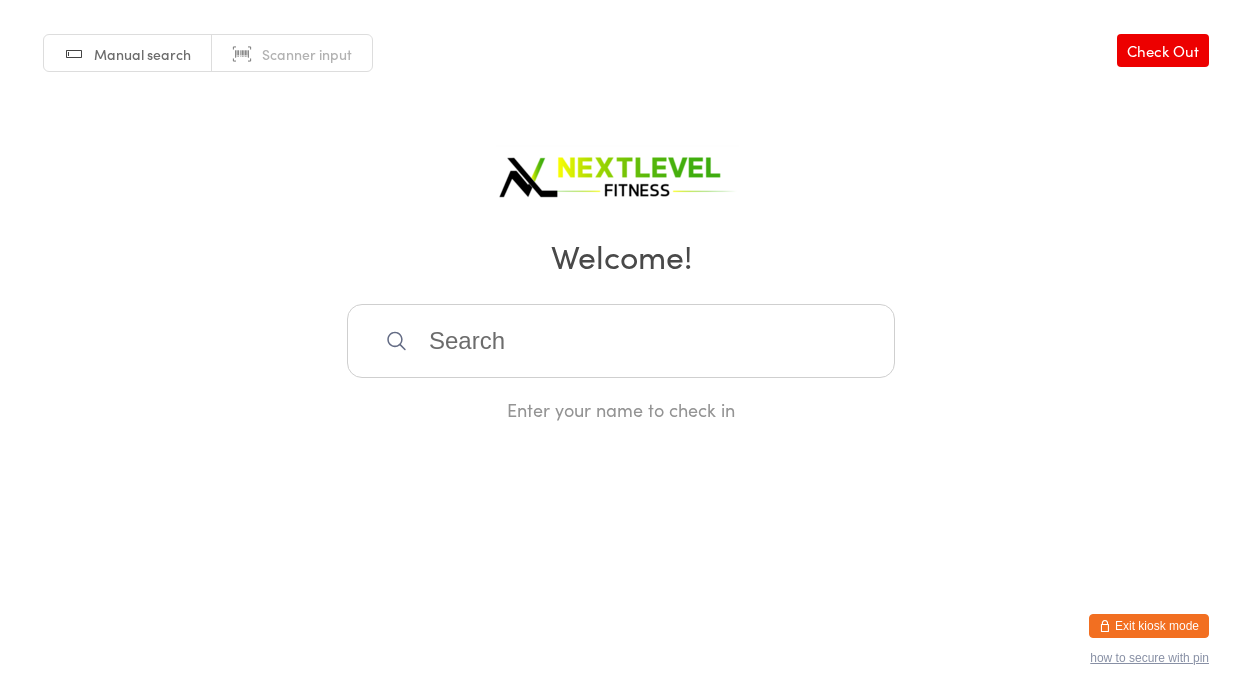 scroll, scrollTop: 0, scrollLeft: 0, axis: both 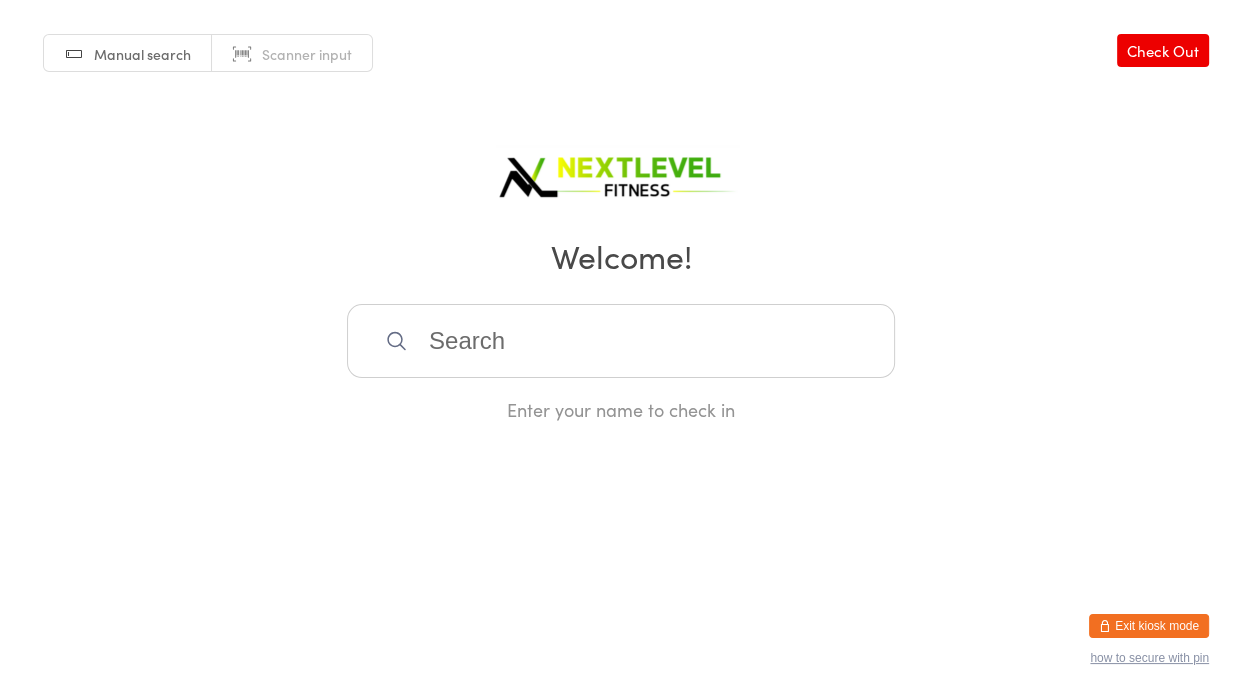 click at bounding box center [621, 341] 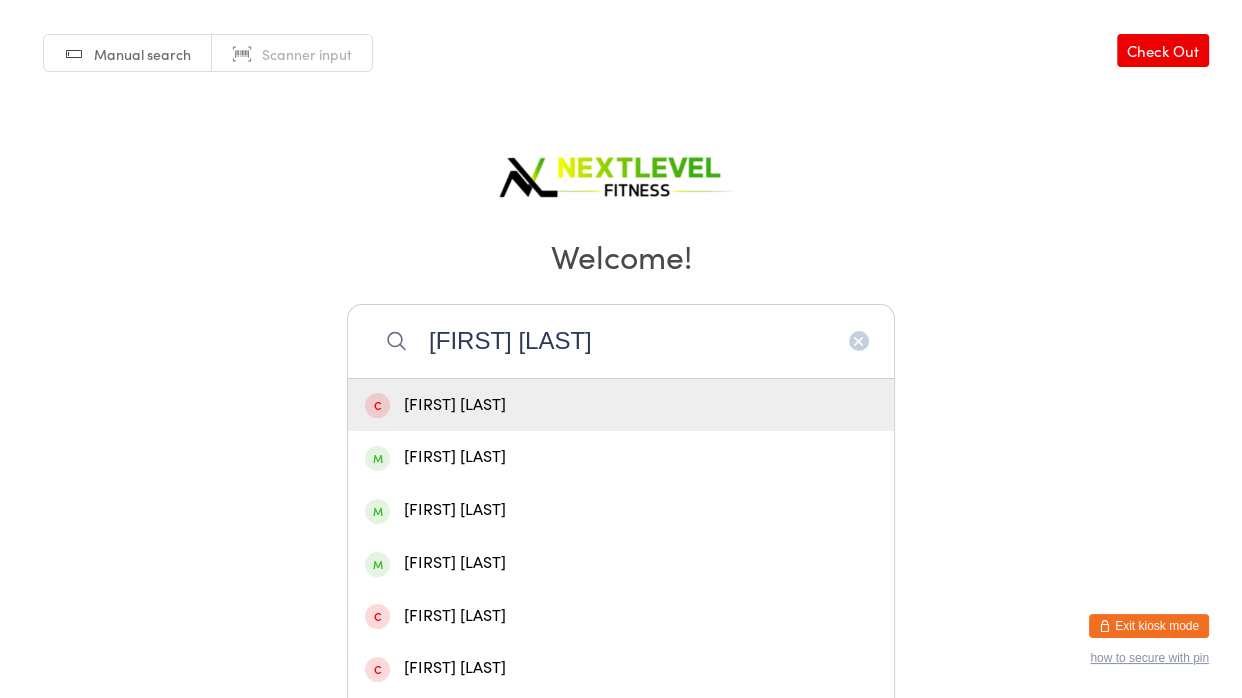 type on "[FIRST] [LAST]" 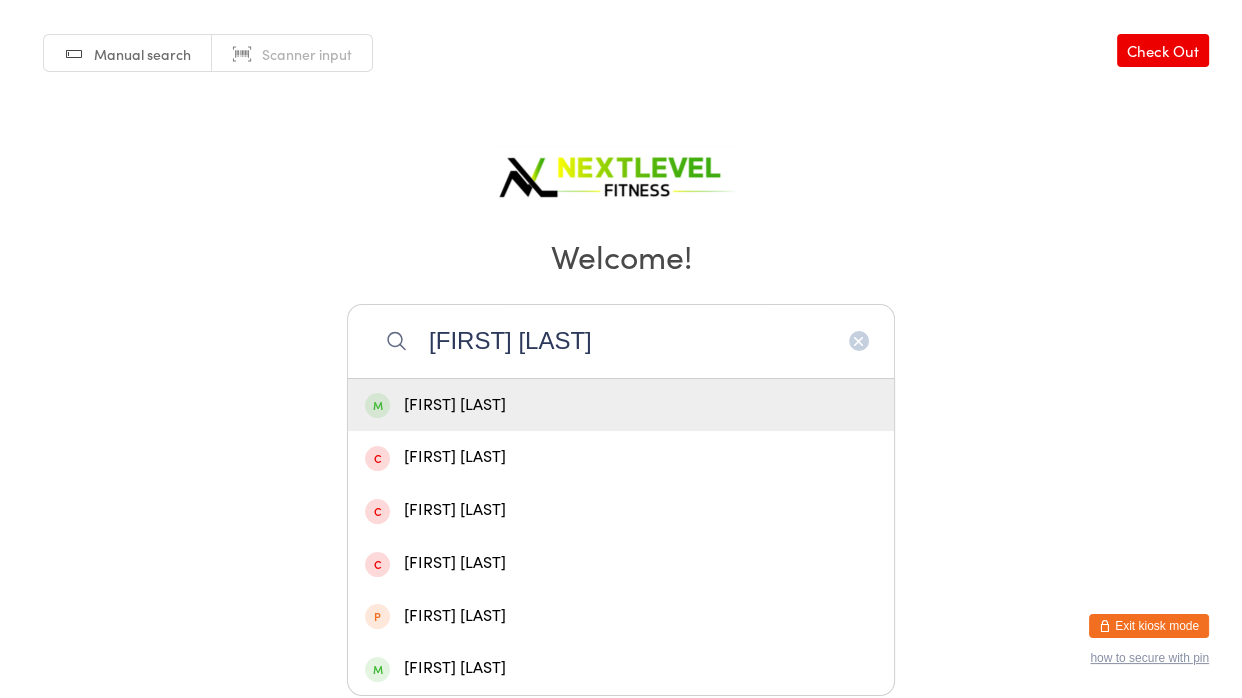 type 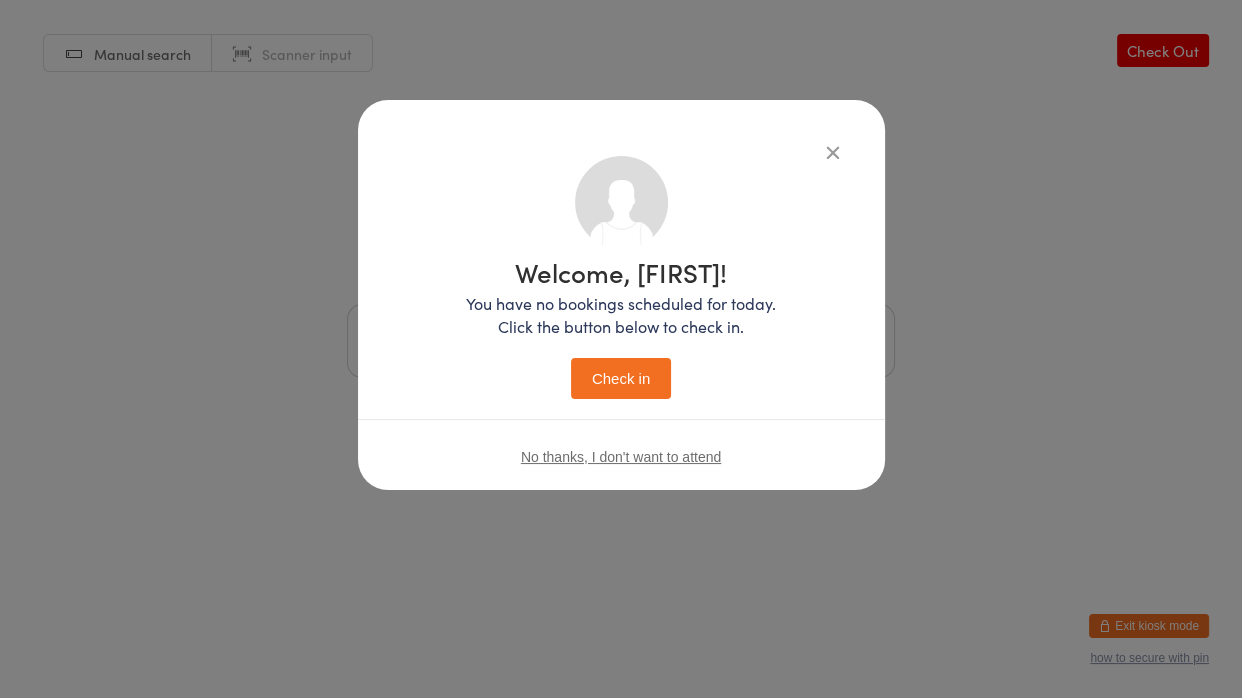 type 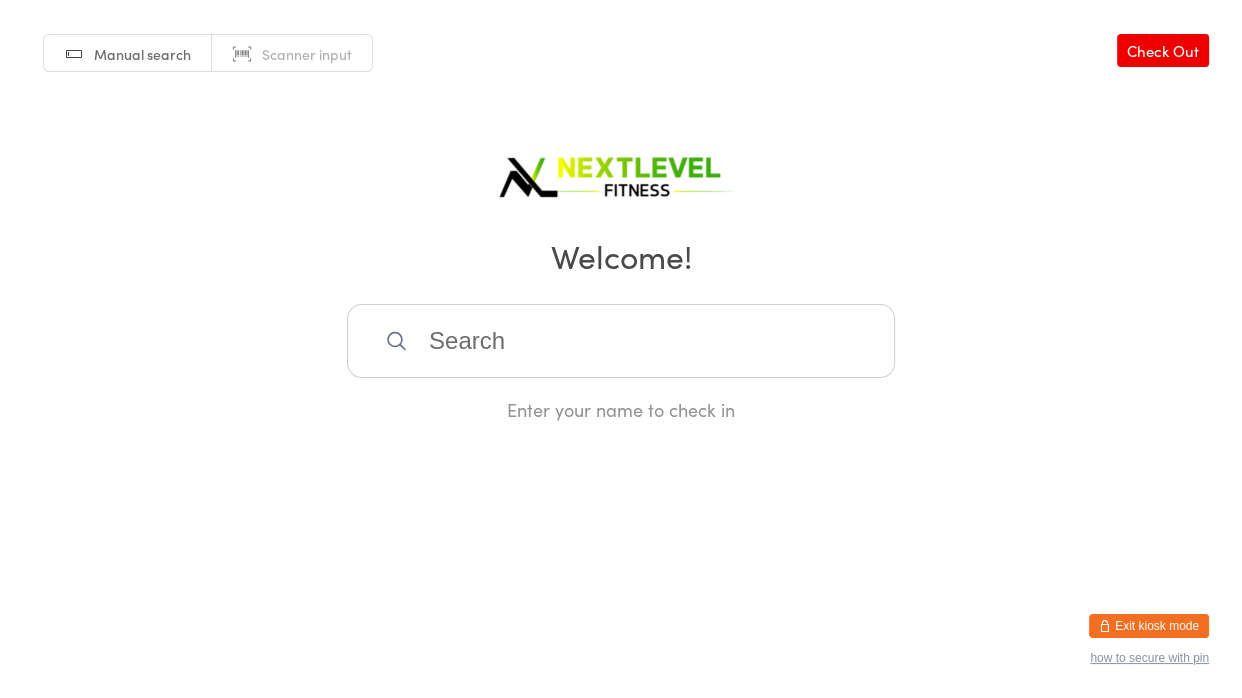 click at bounding box center (621, 341) 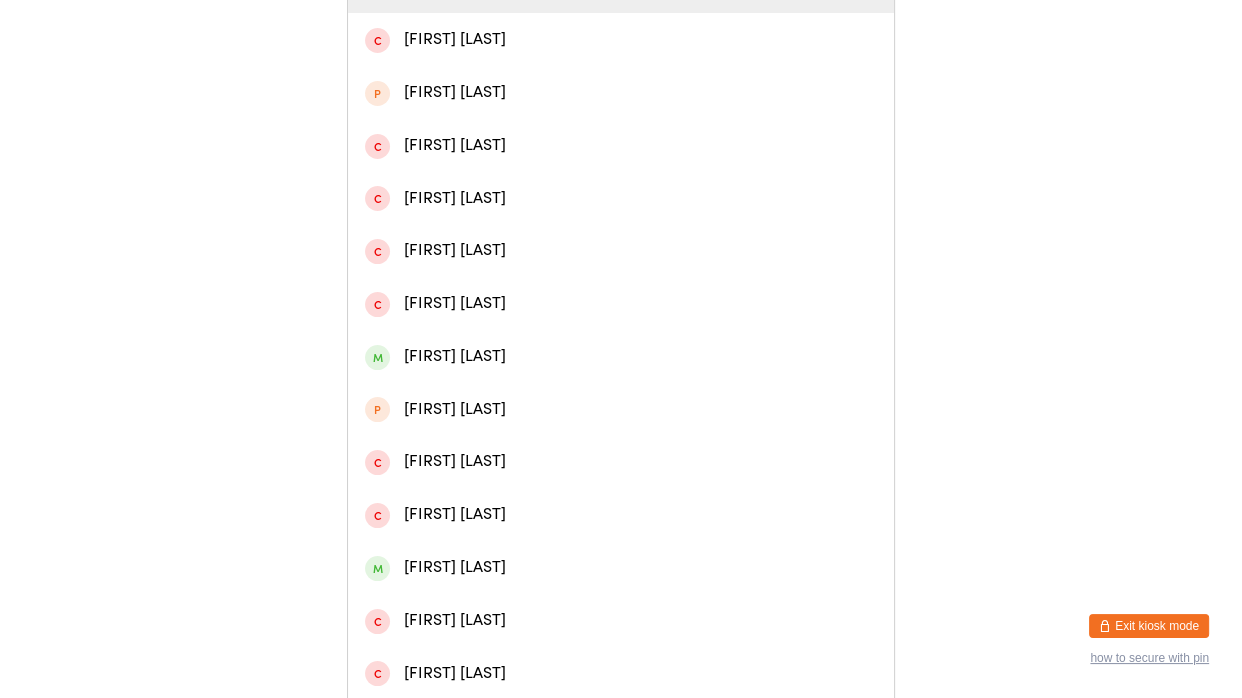 scroll, scrollTop: 419, scrollLeft: 0, axis: vertical 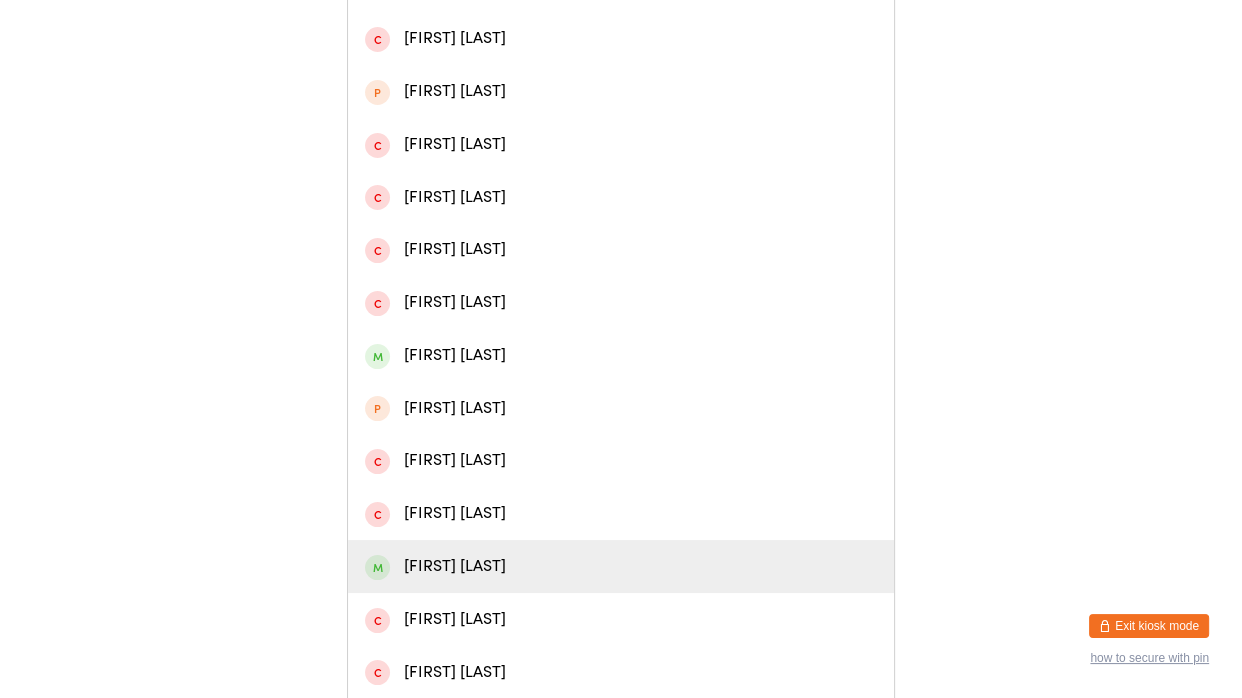type on "nic" 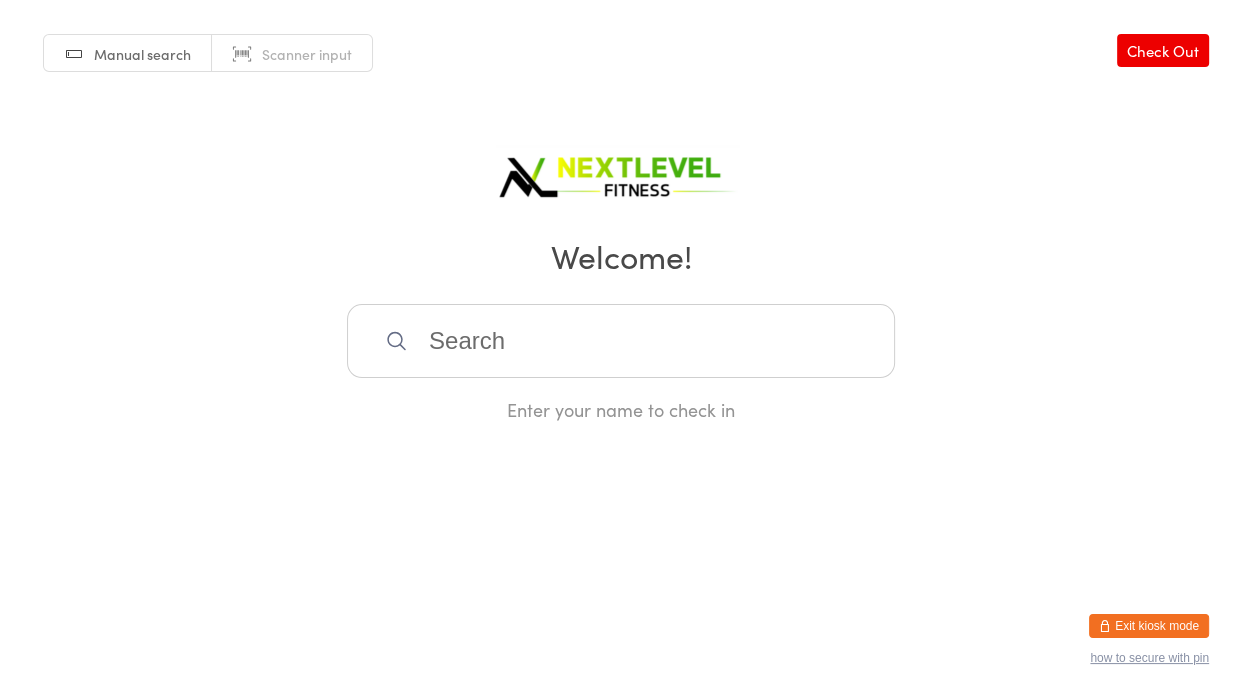 scroll, scrollTop: 0, scrollLeft: 0, axis: both 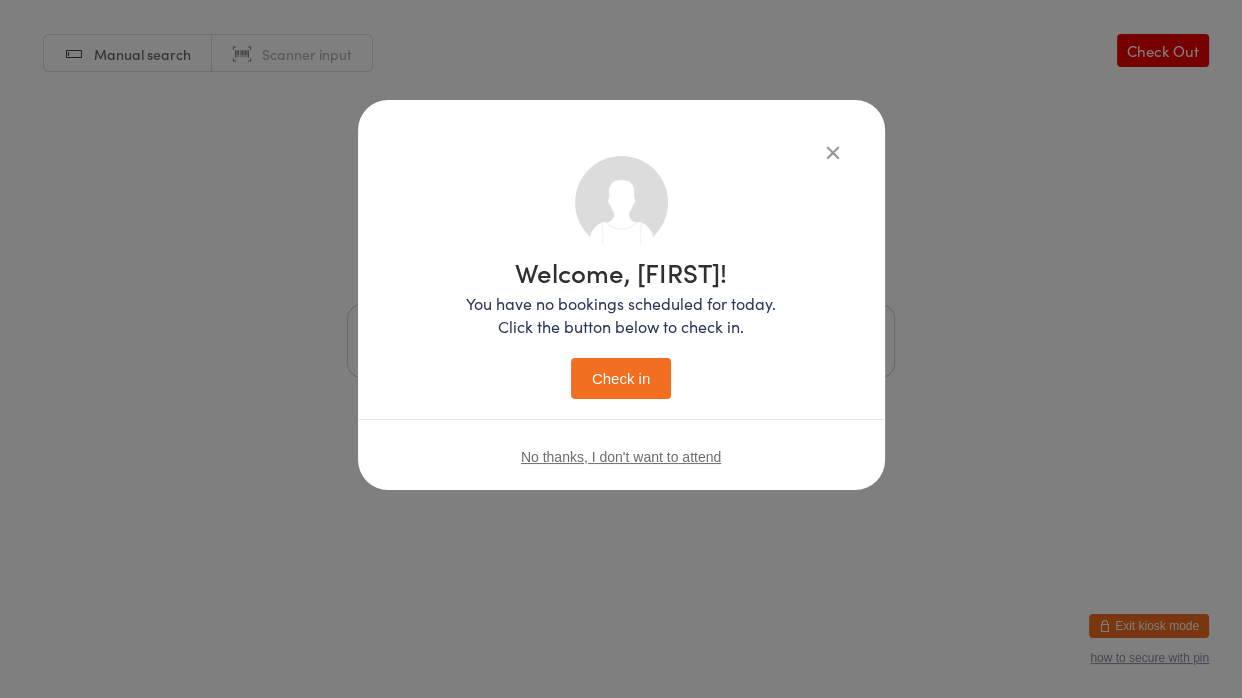 click on "Check in" at bounding box center (621, 378) 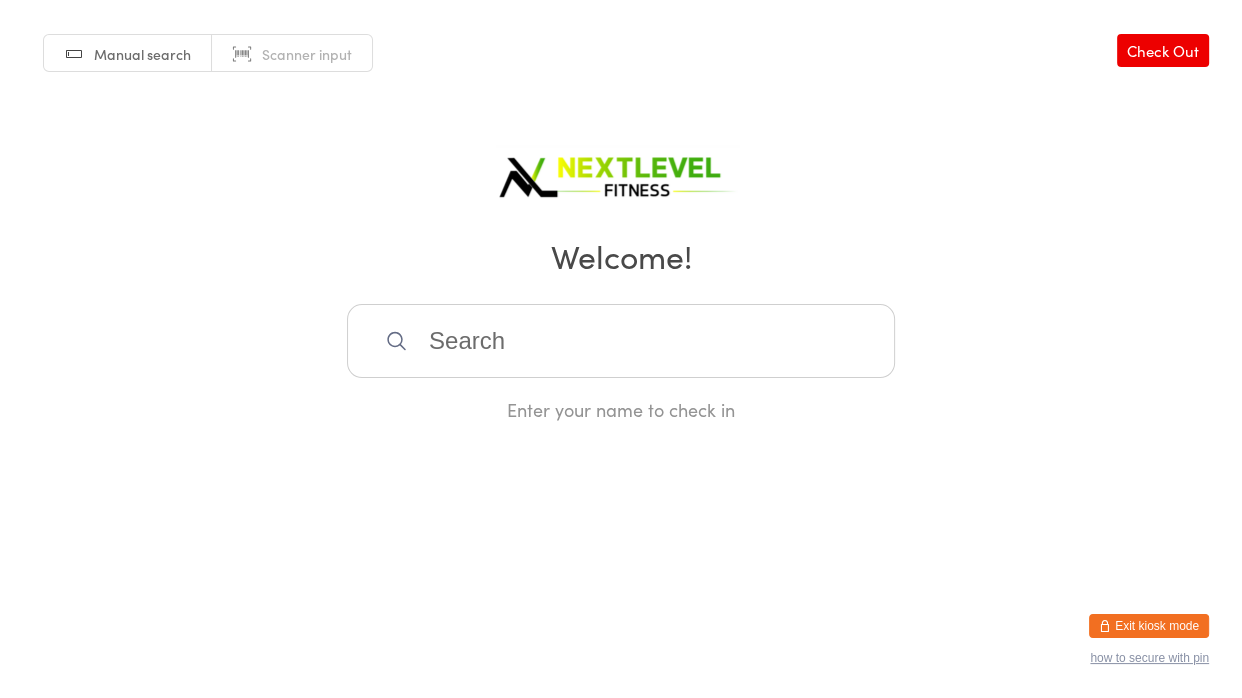 click at bounding box center [621, 341] 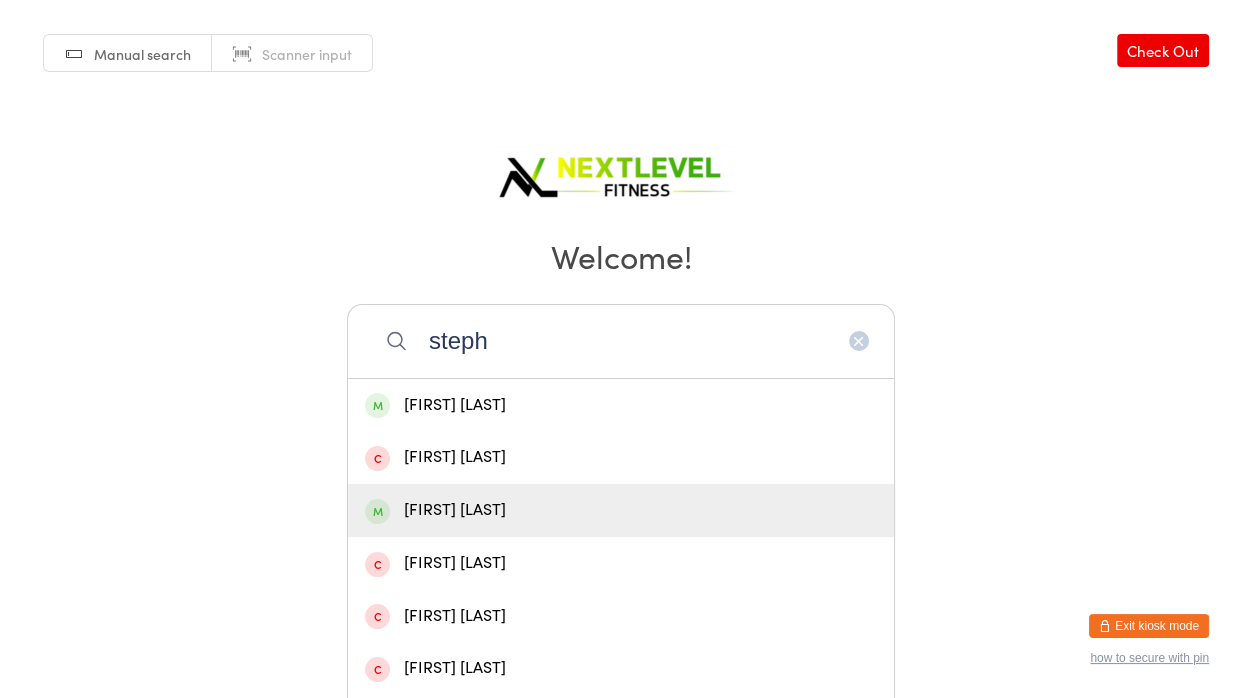 type on "steph" 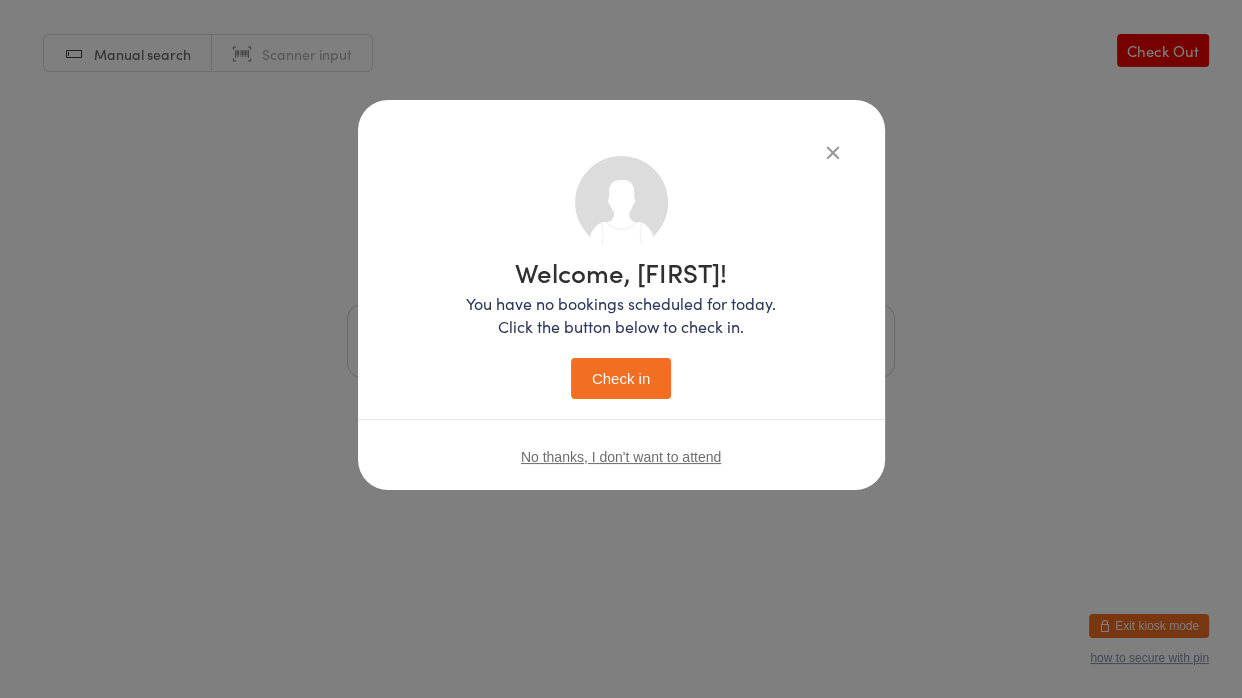 click on "Check in" at bounding box center (621, 378) 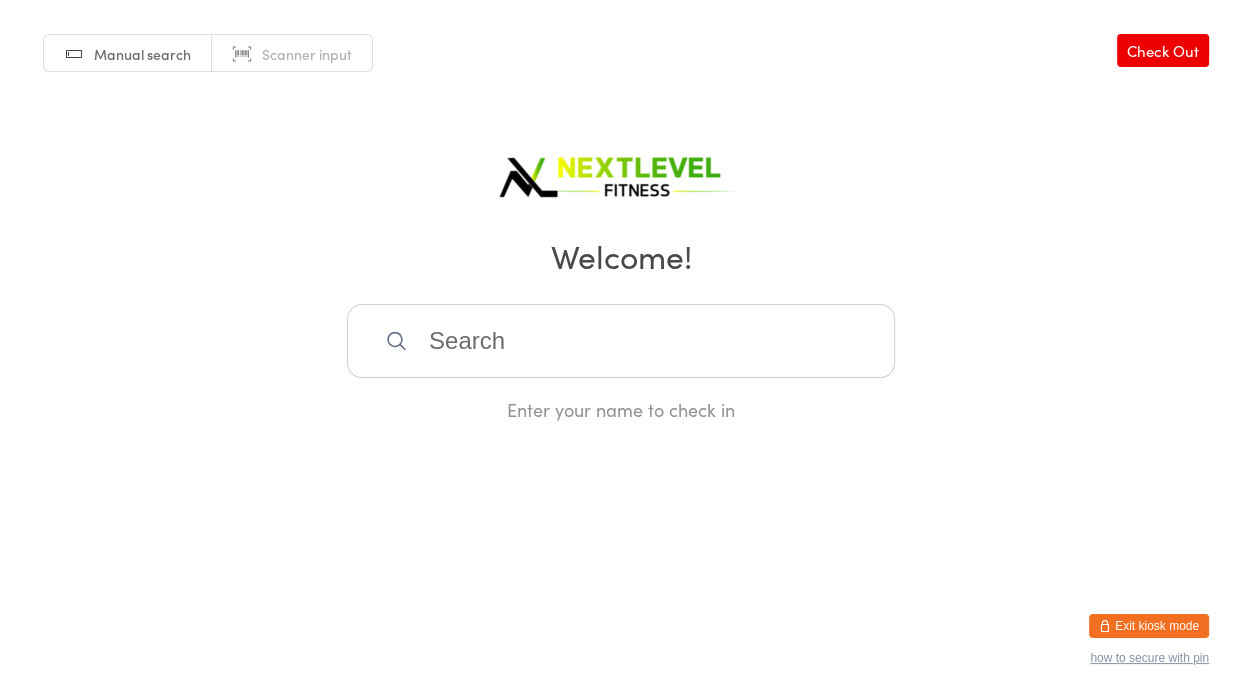 click at bounding box center [621, 341] 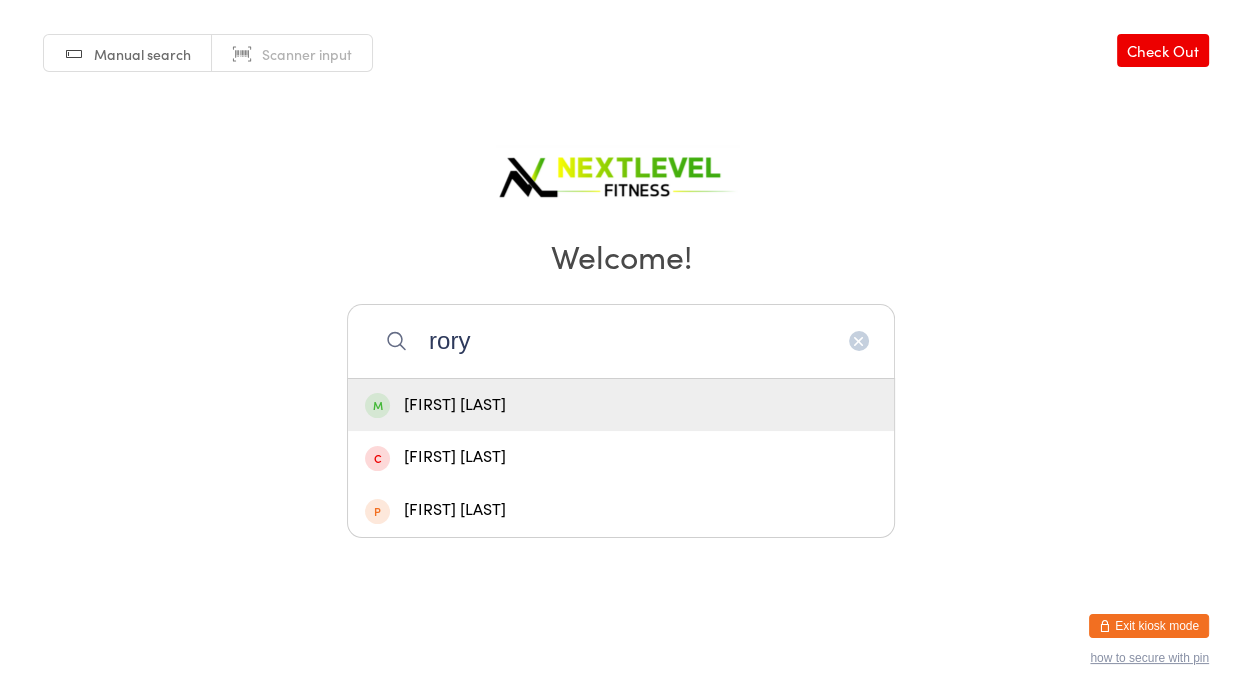 type on "rory" 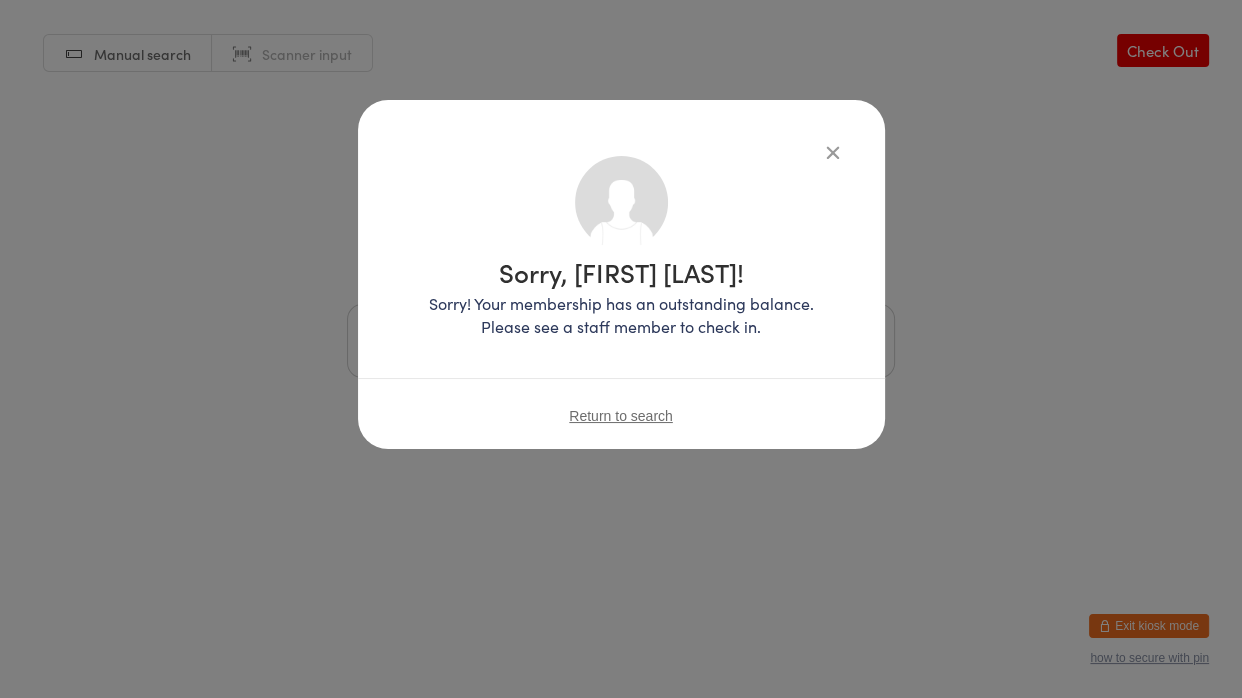 click at bounding box center [833, 152] 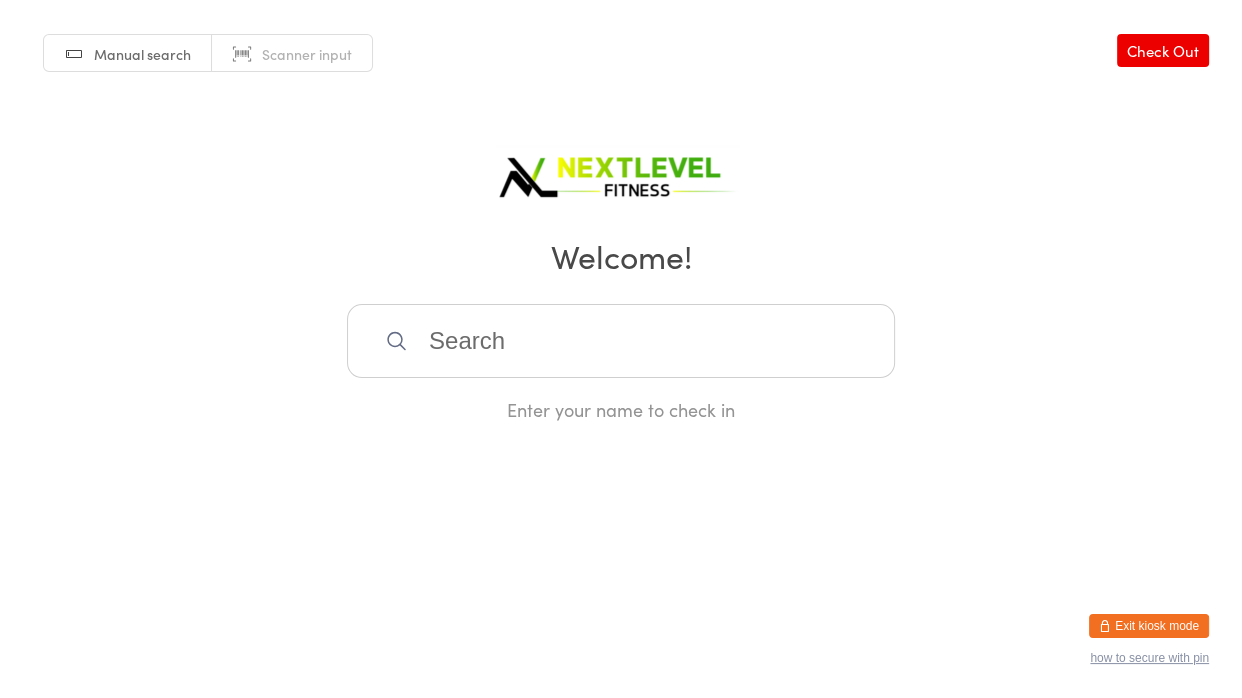 click at bounding box center (621, 341) 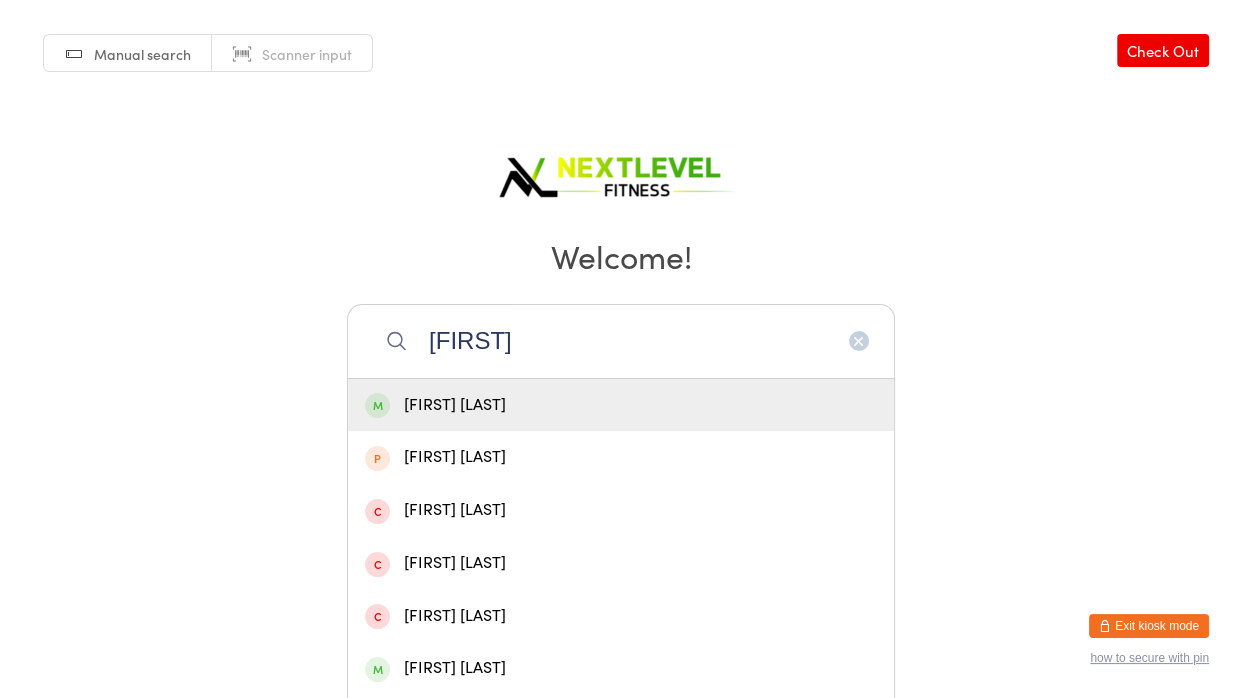 type on "[FIRST]" 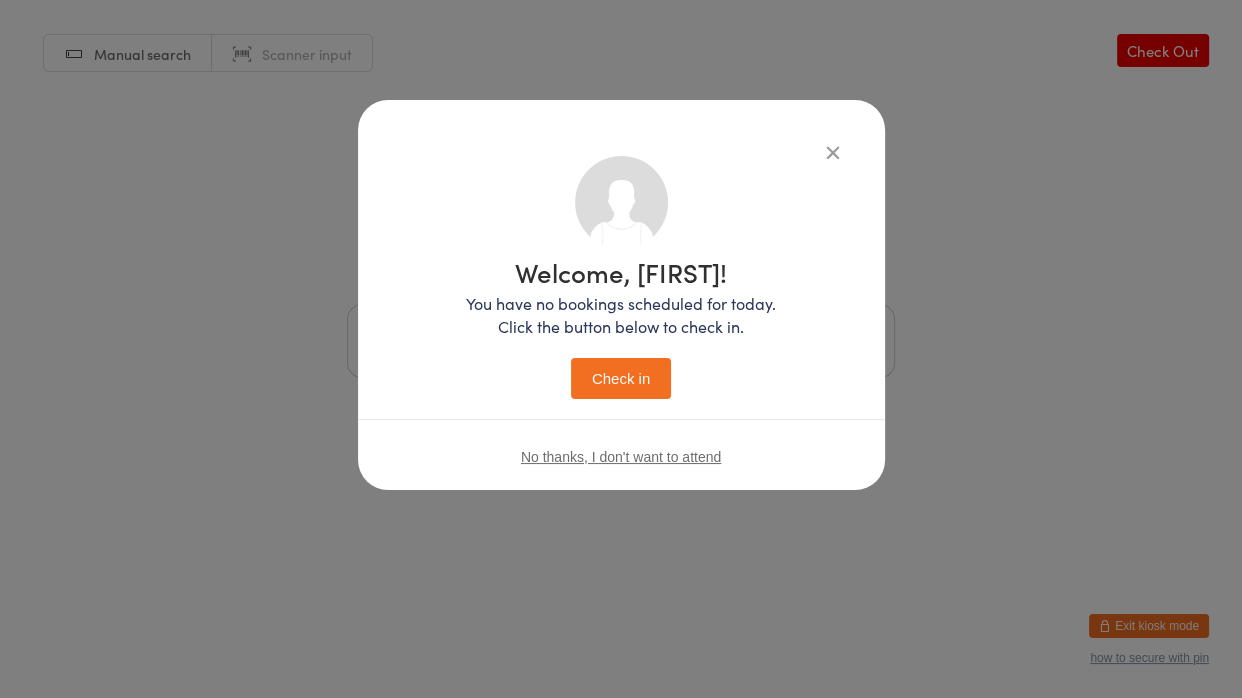 click on "Check in" at bounding box center [621, 378] 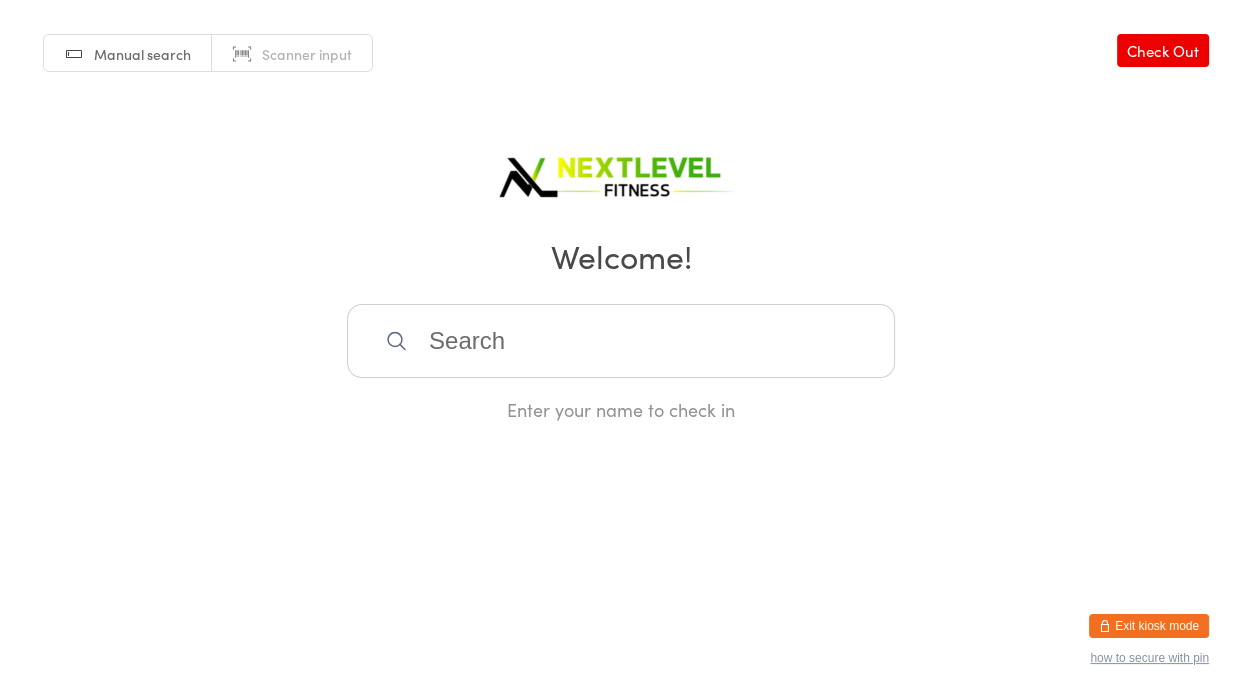 click at bounding box center (621, 341) 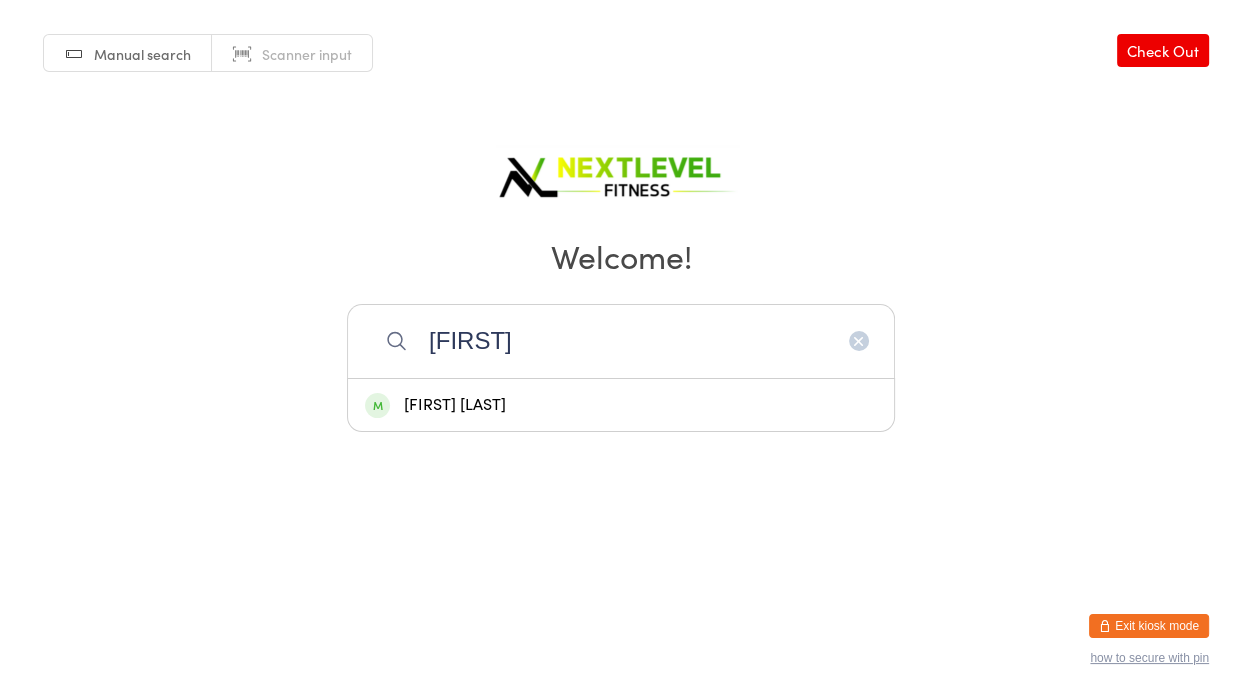 type on "[FIRST]" 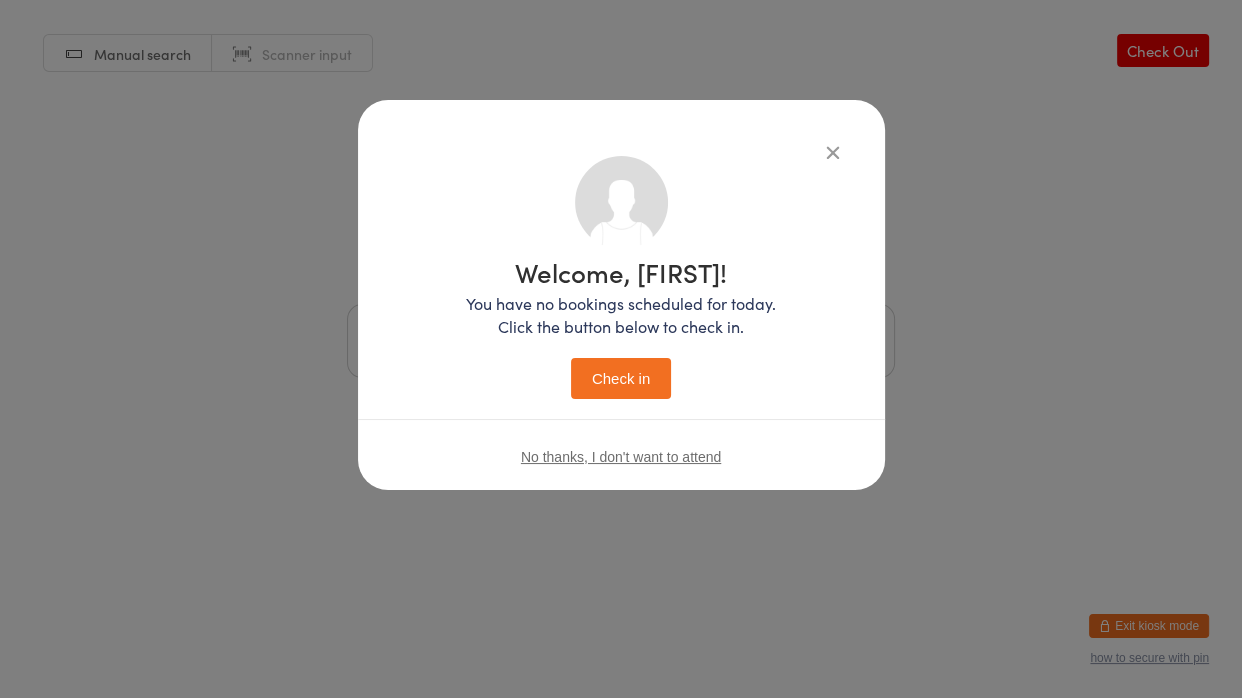 click on "Check in" at bounding box center [621, 378] 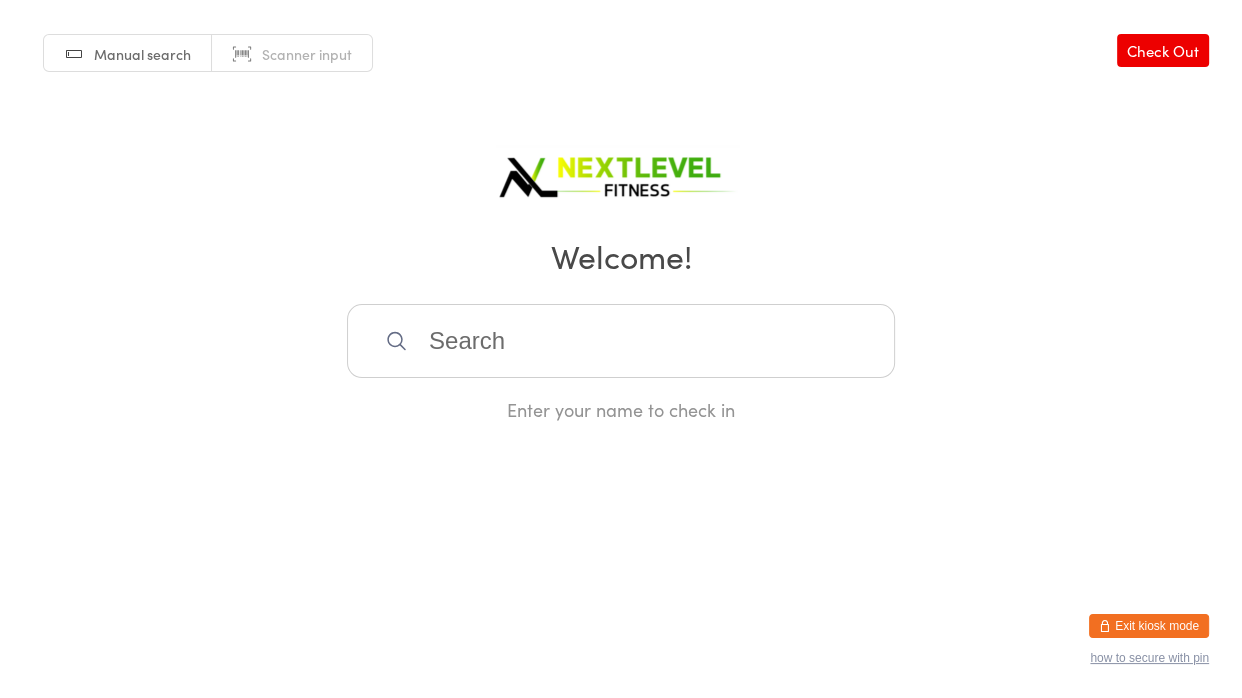 click at bounding box center [621, 341] 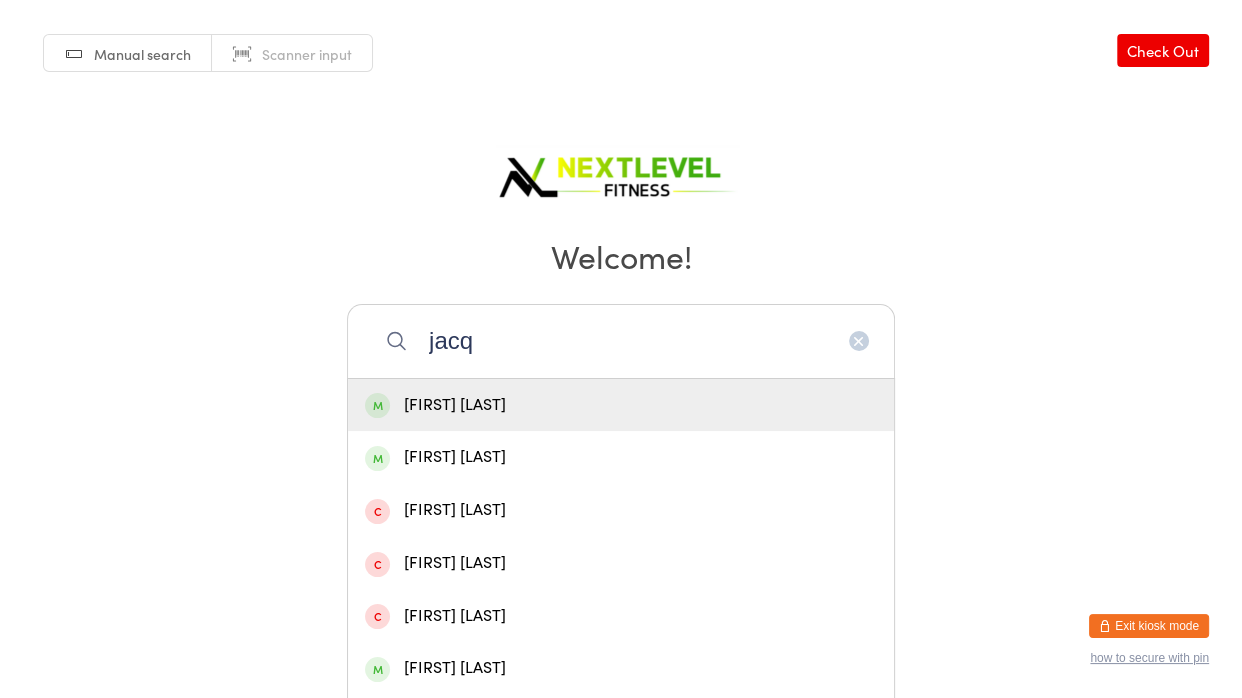 type on "jacq" 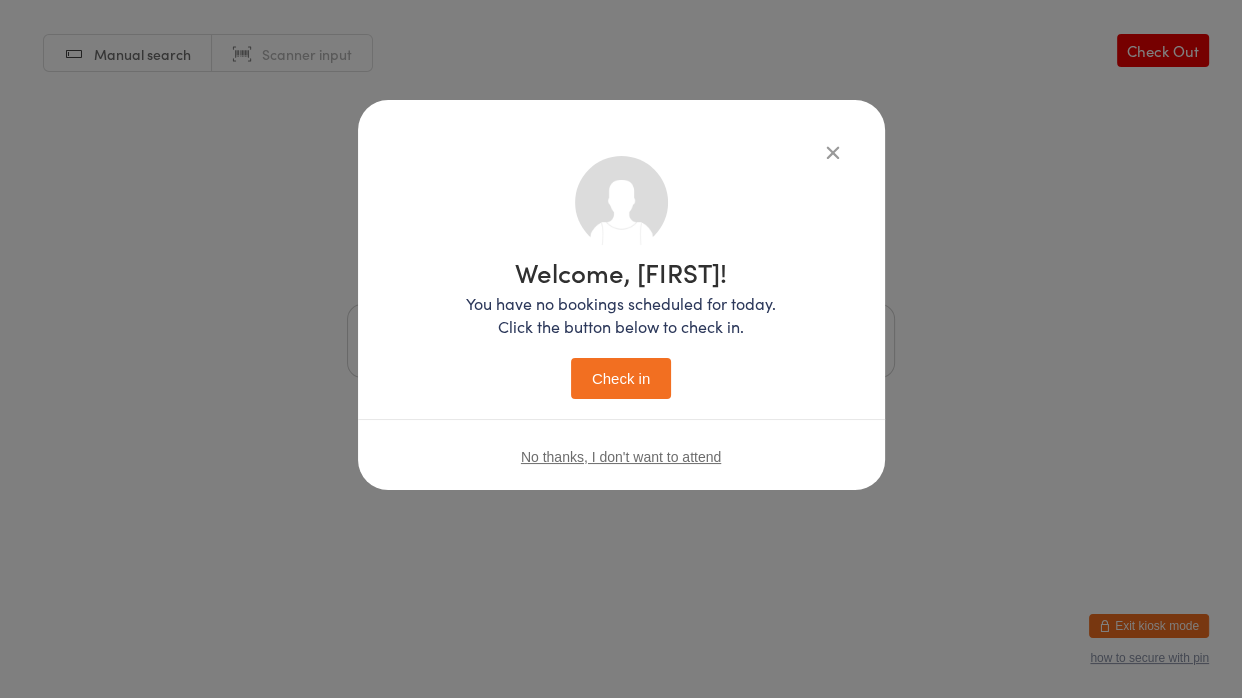 click on "Check in" at bounding box center [621, 378] 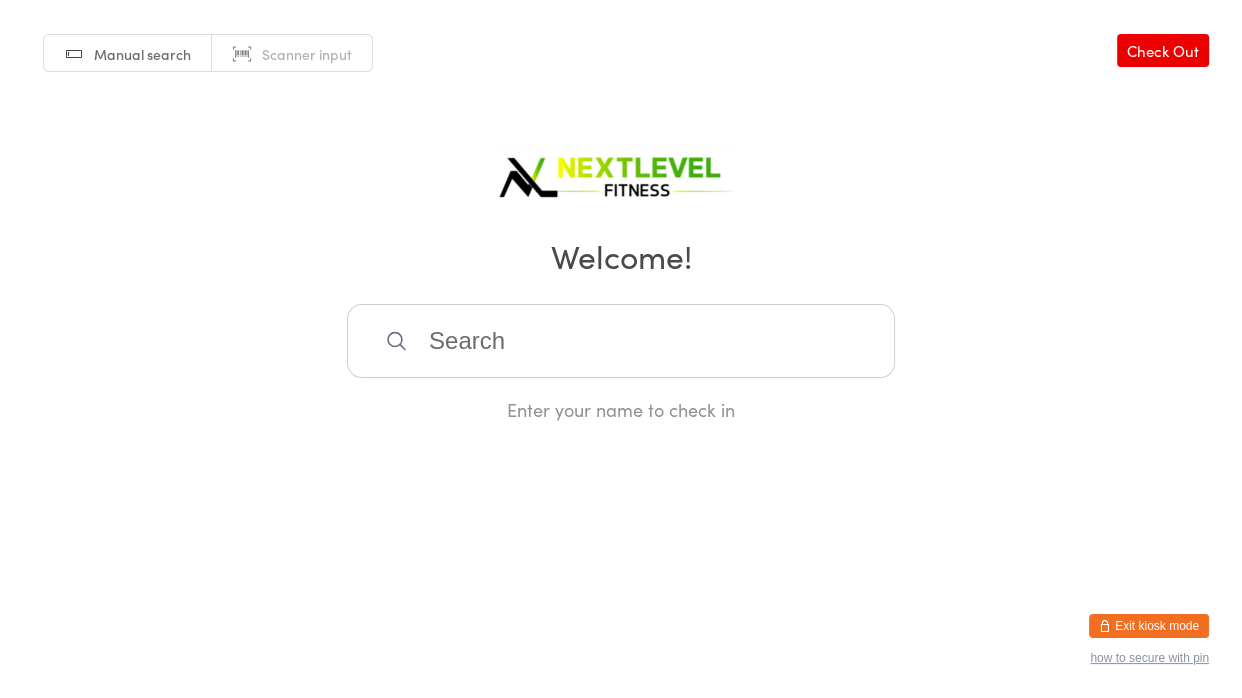 click at bounding box center [621, 341] 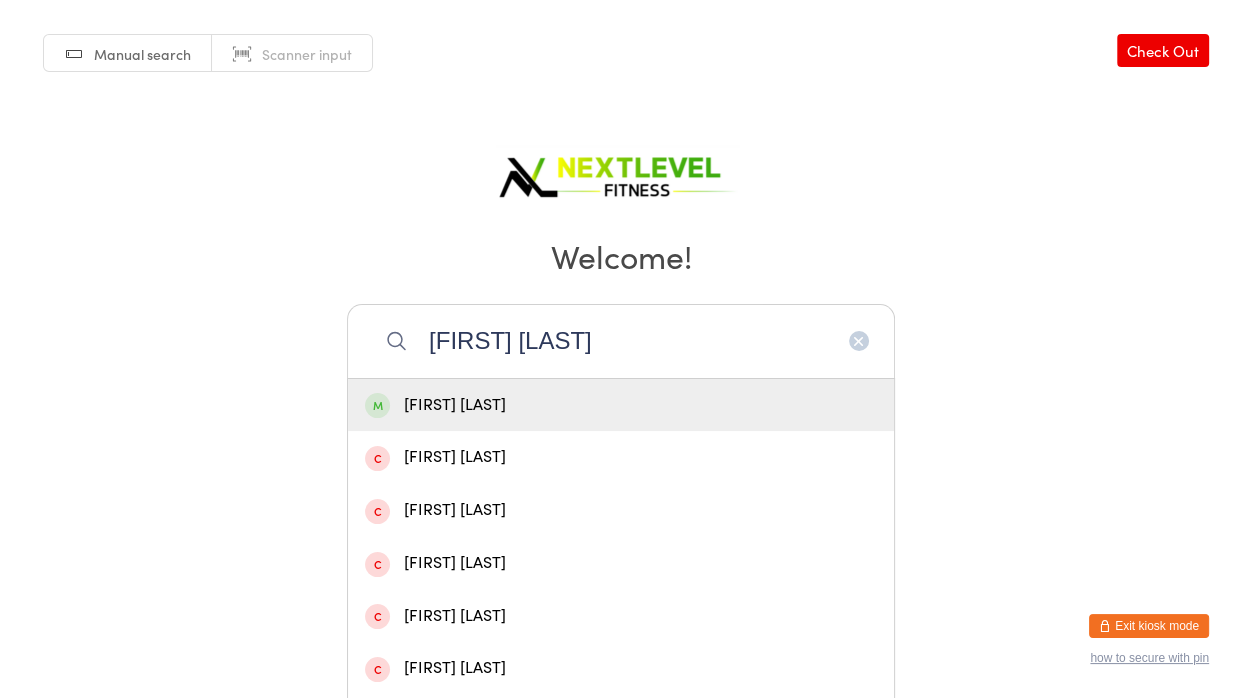 type on "[FIRST] [LAST]" 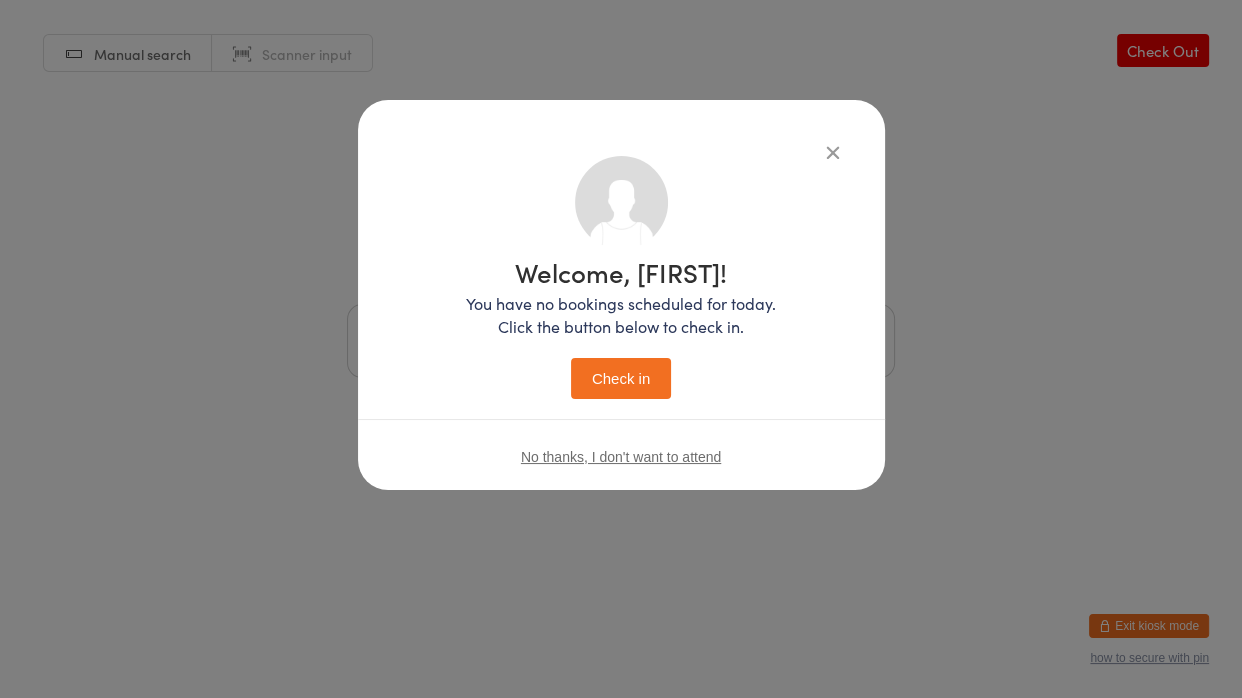 click on "Check in" at bounding box center [621, 378] 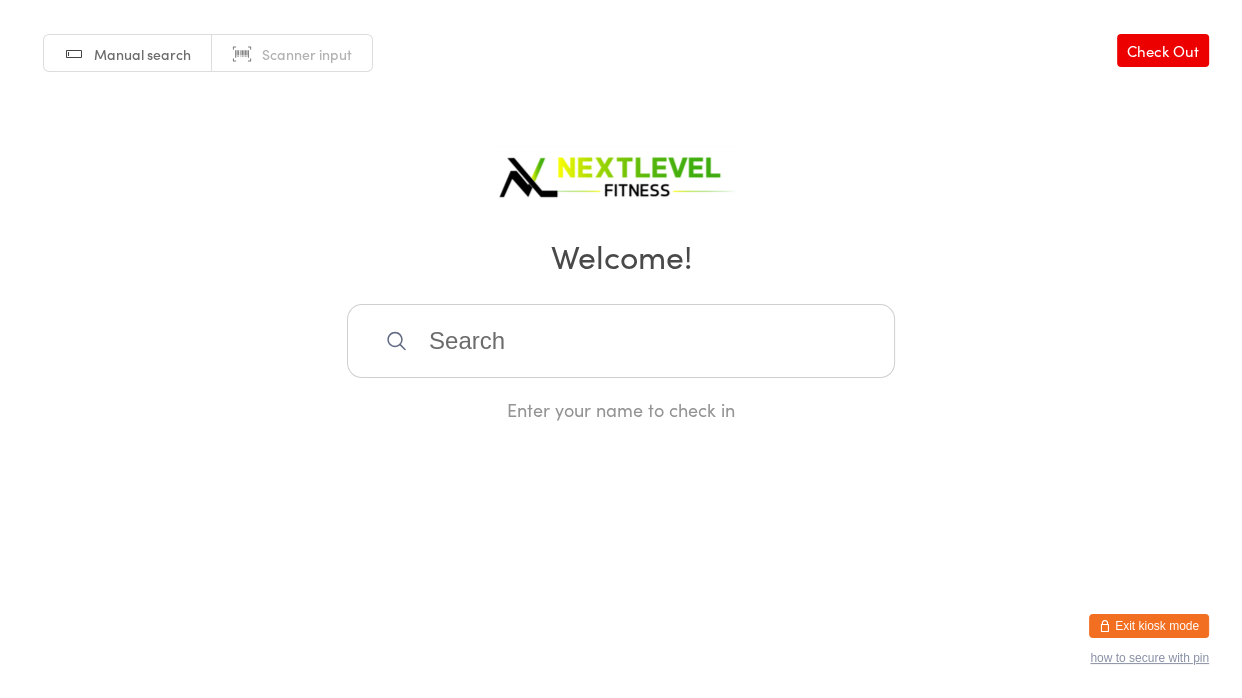 click at bounding box center [621, 341] 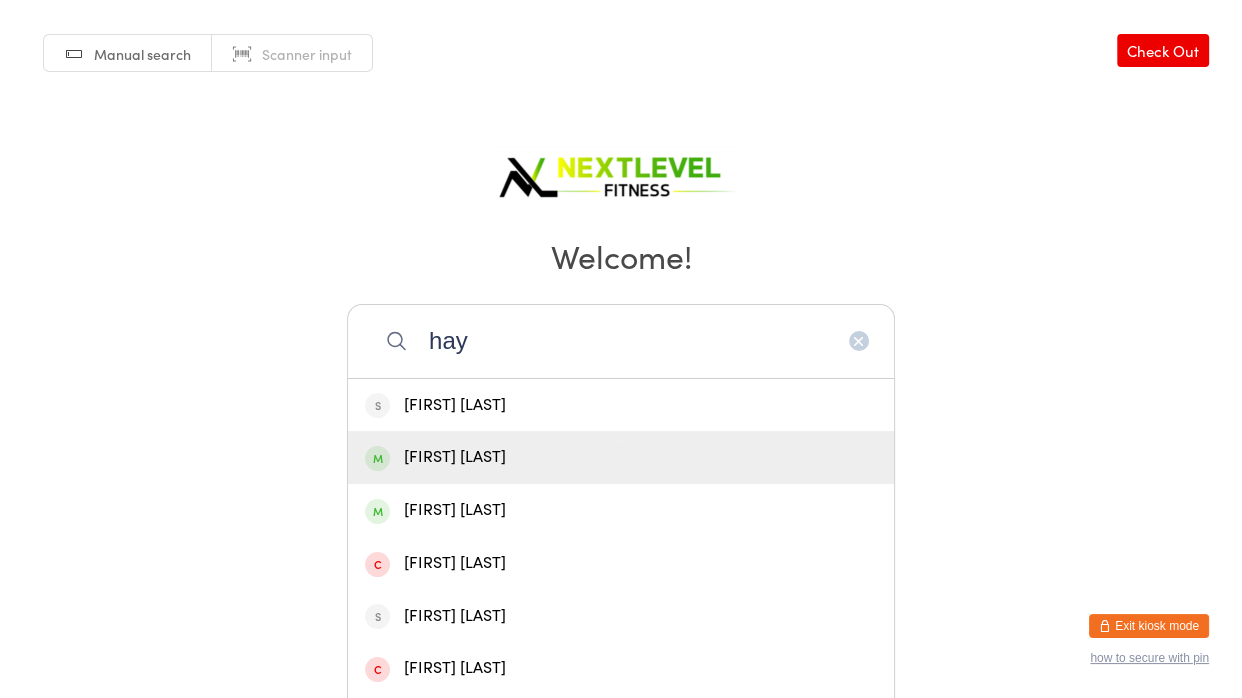 type on "hay" 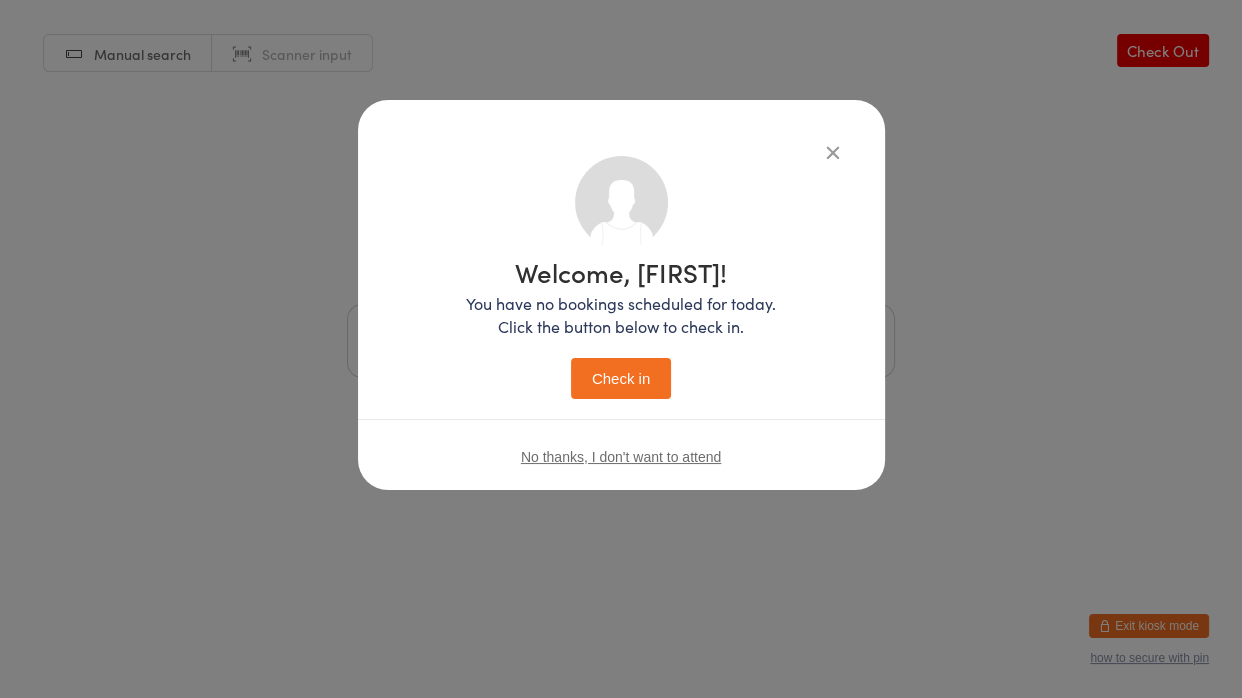 click on "Check in" at bounding box center (621, 378) 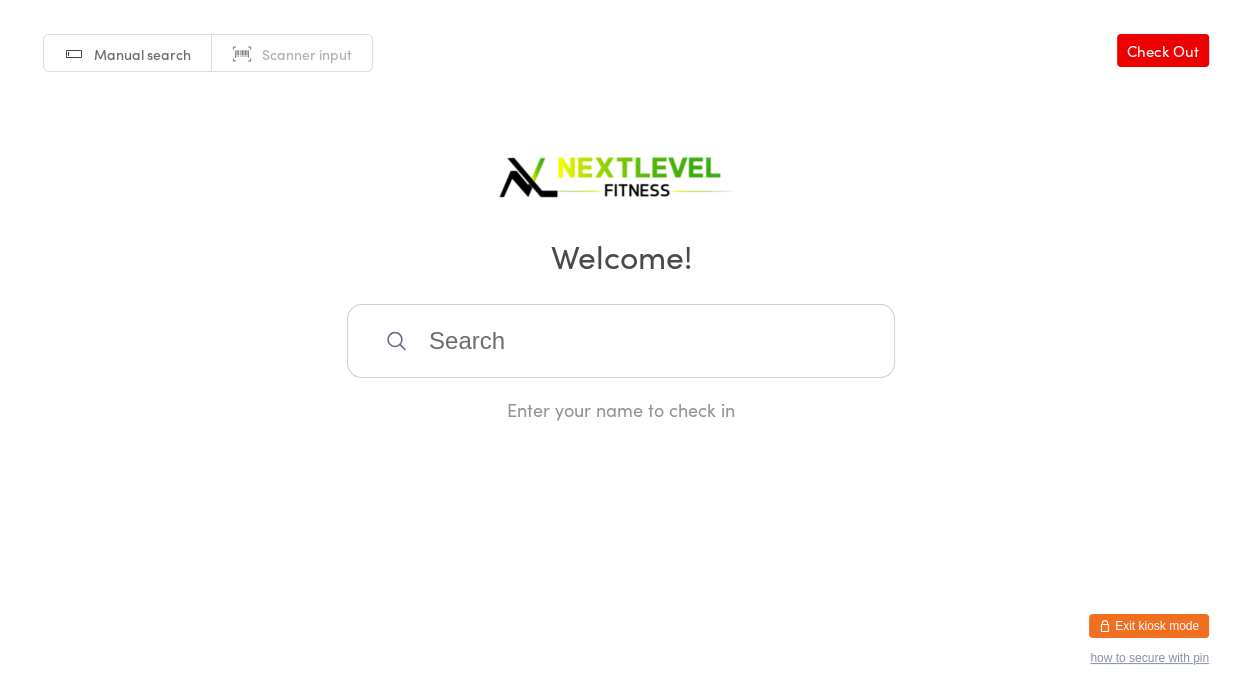 click at bounding box center (621, 341) 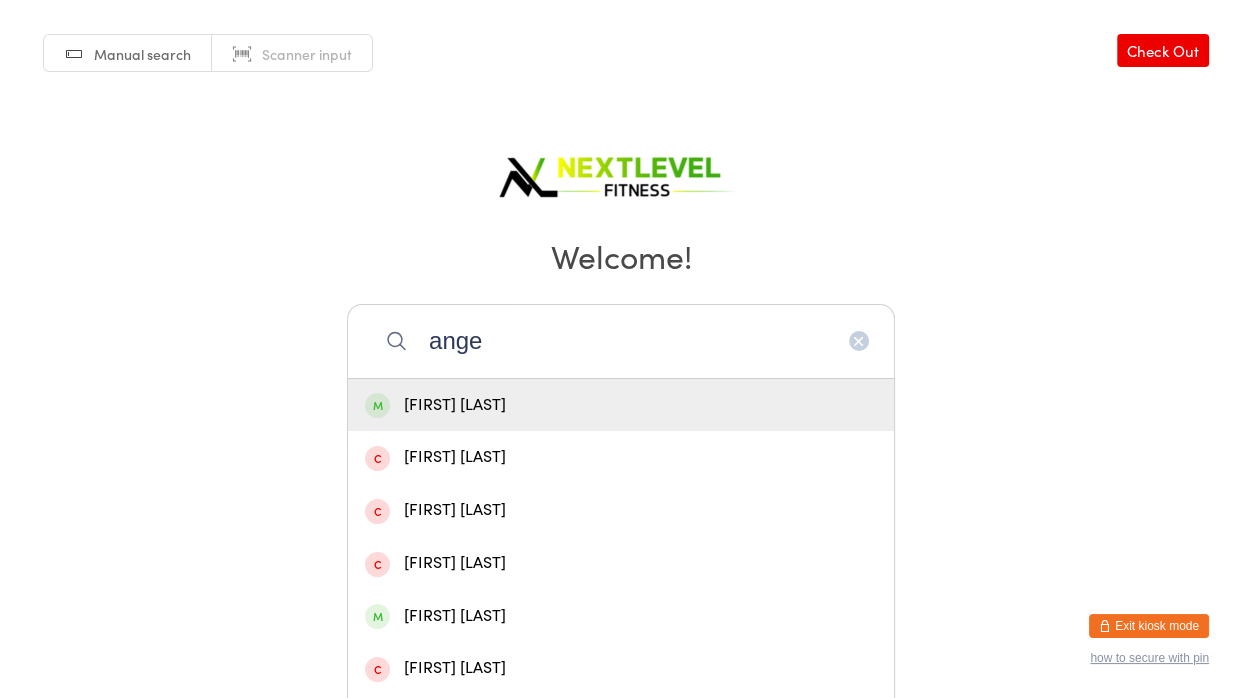 type on "ange" 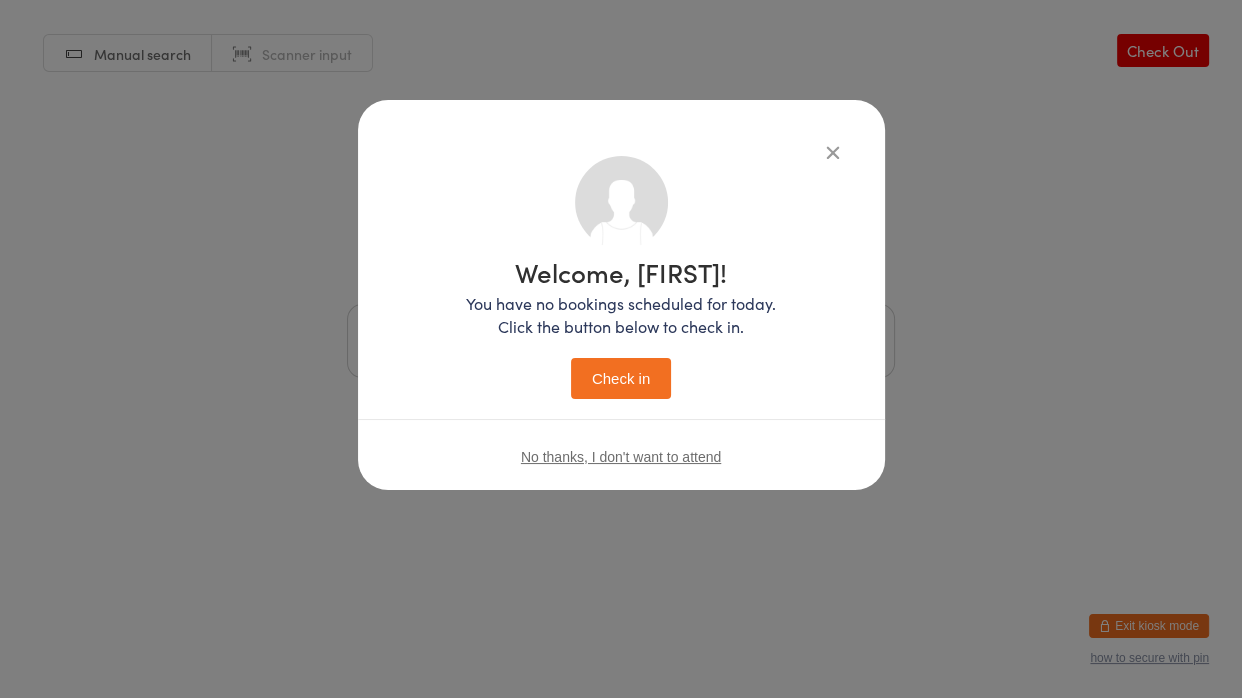 click on "Check in" at bounding box center (621, 378) 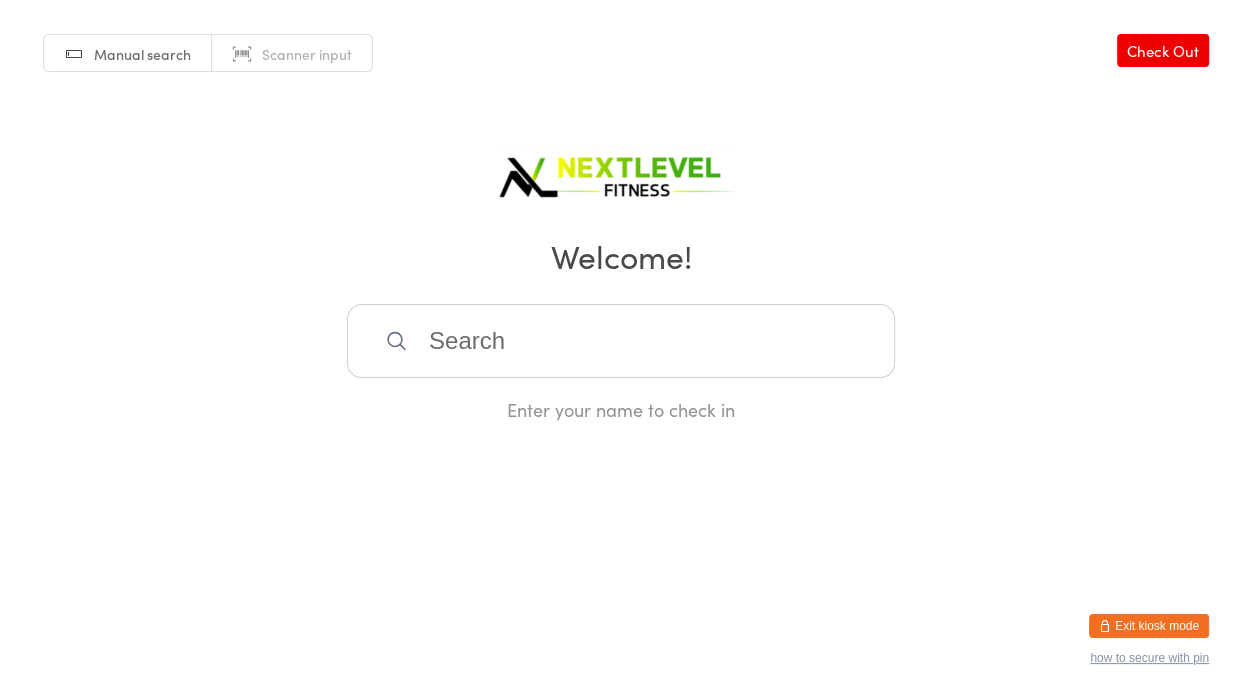click at bounding box center [621, 341] 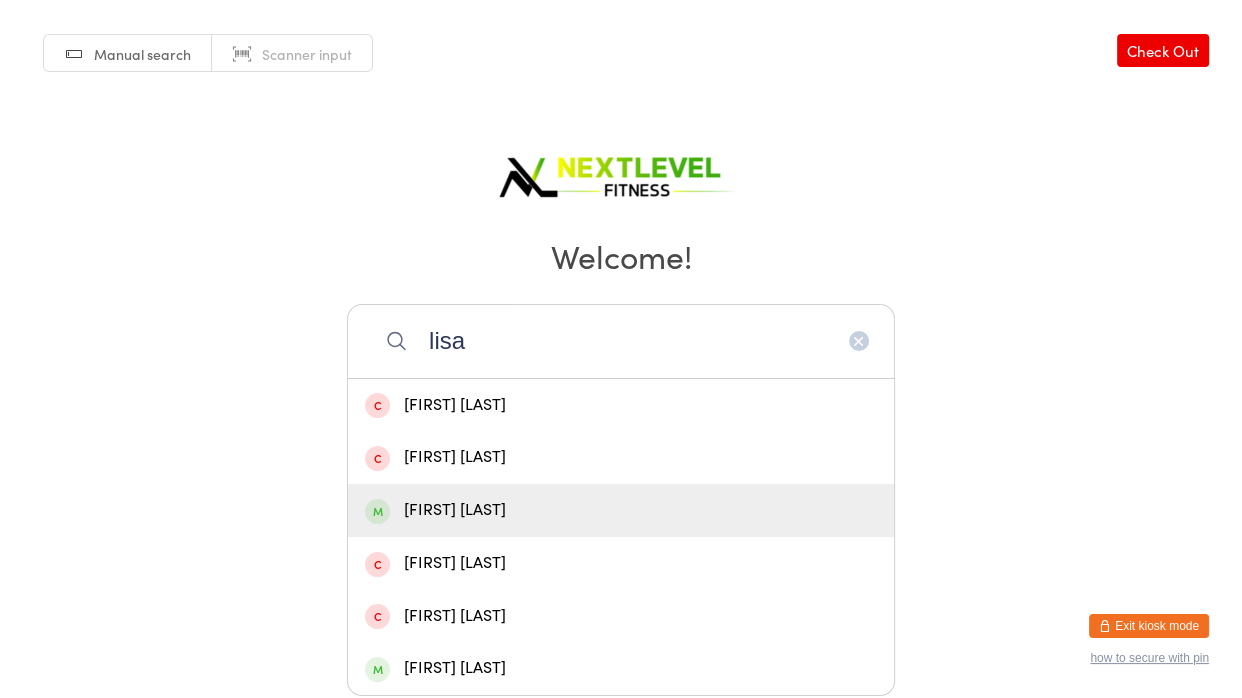 type on "lisa" 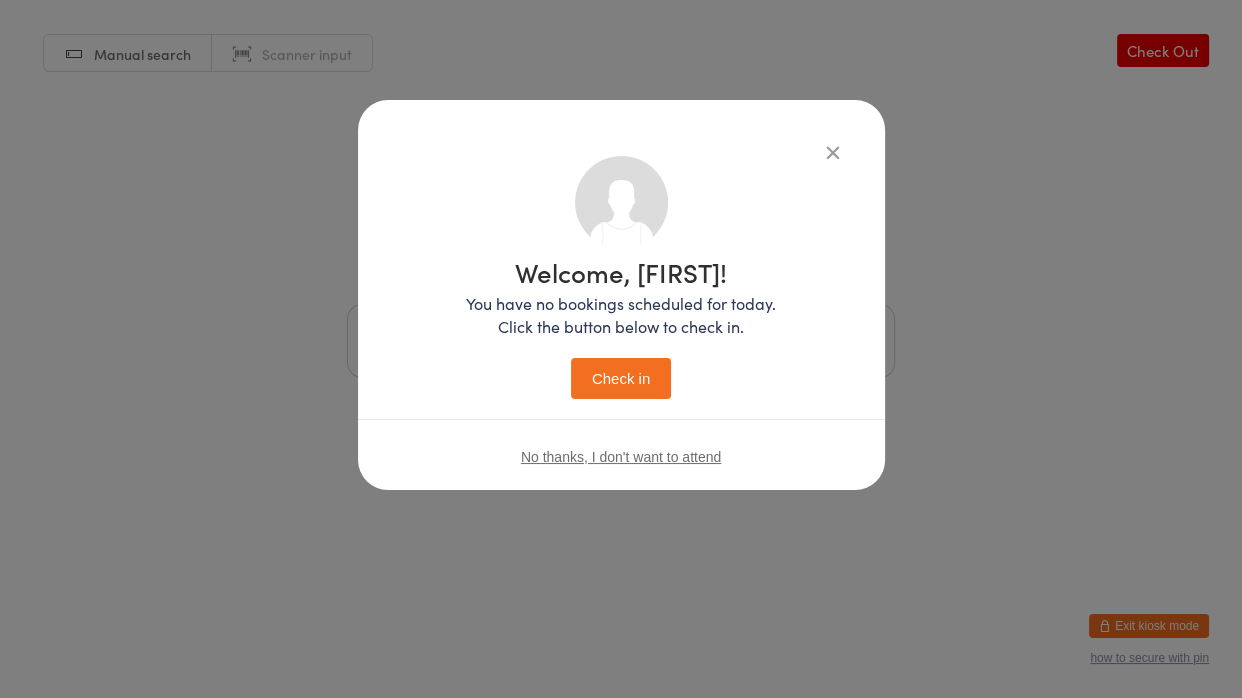 click on "Check in" at bounding box center [621, 378] 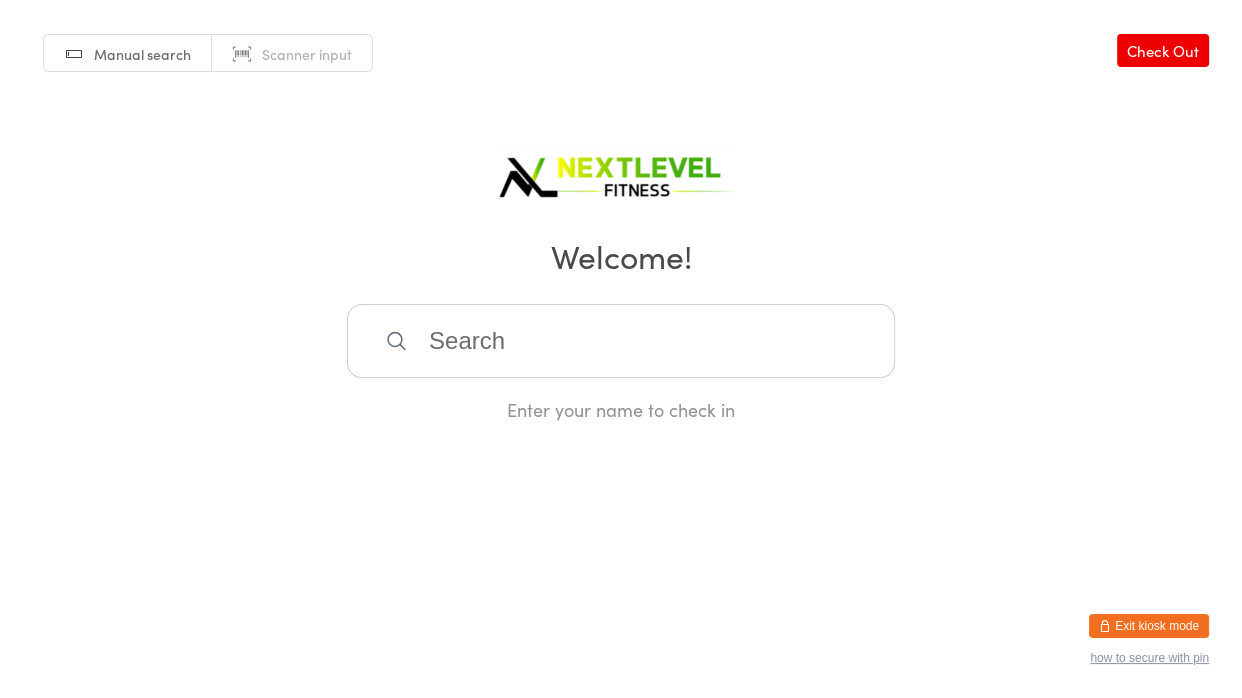 click at bounding box center [621, 341] 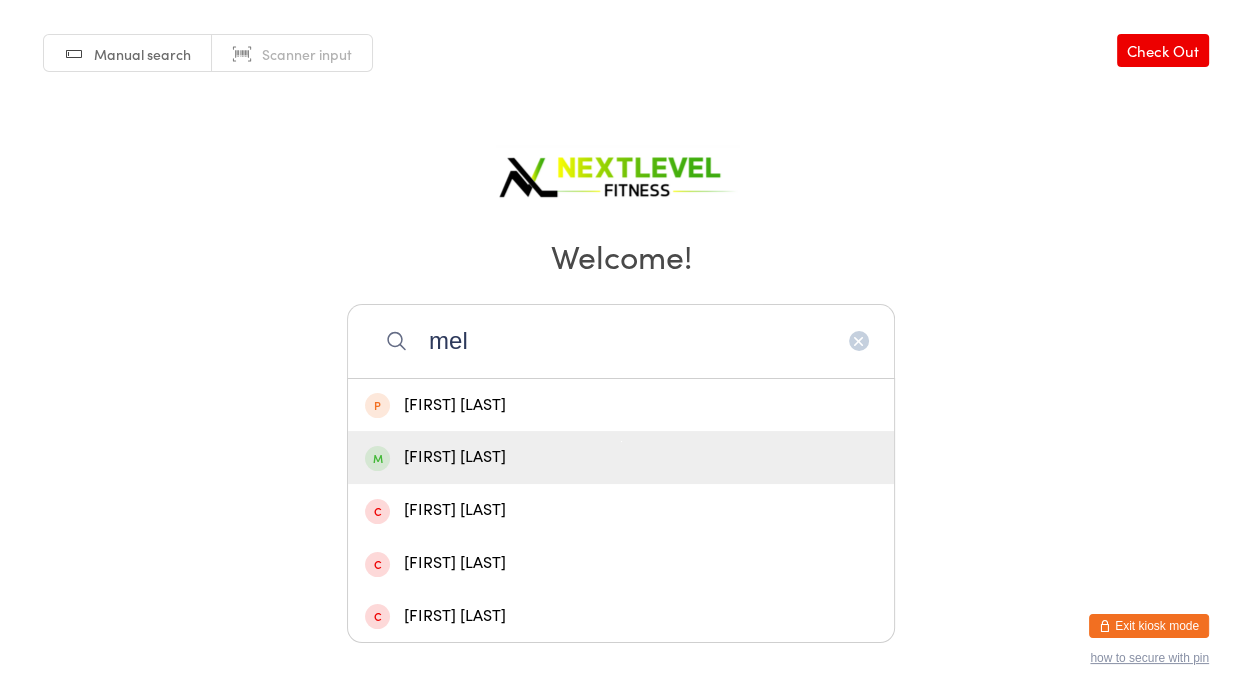 type on "mel" 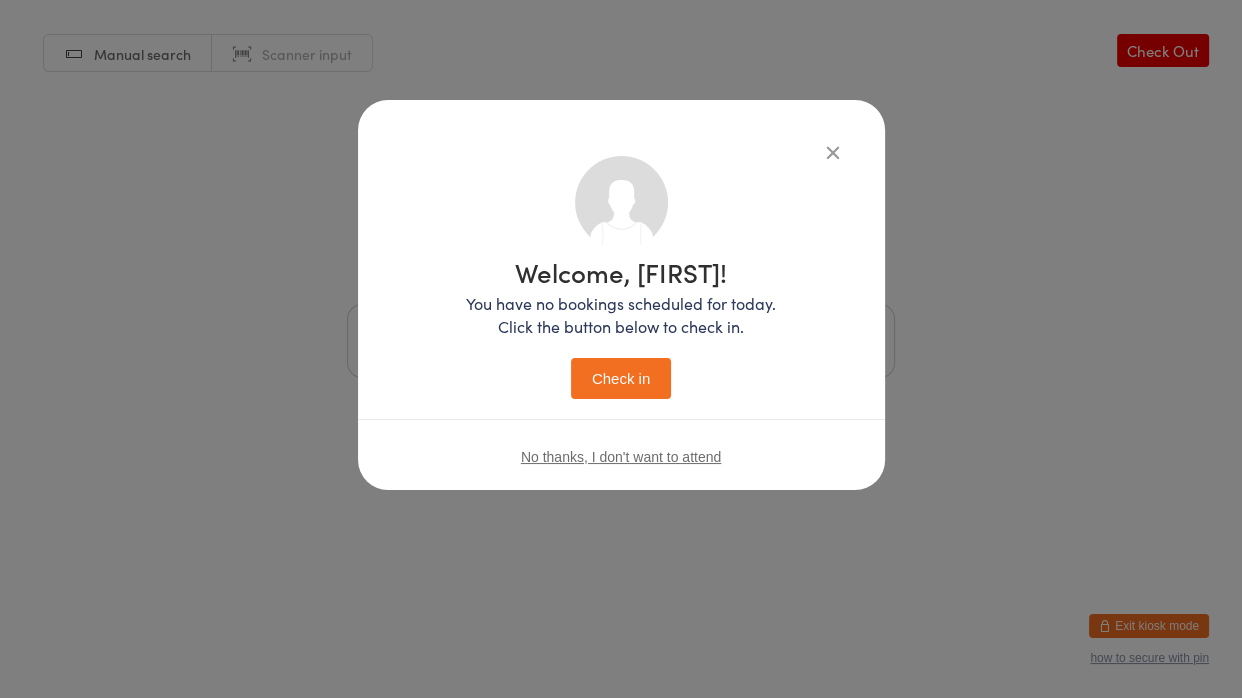 click on "Check in" at bounding box center (621, 378) 